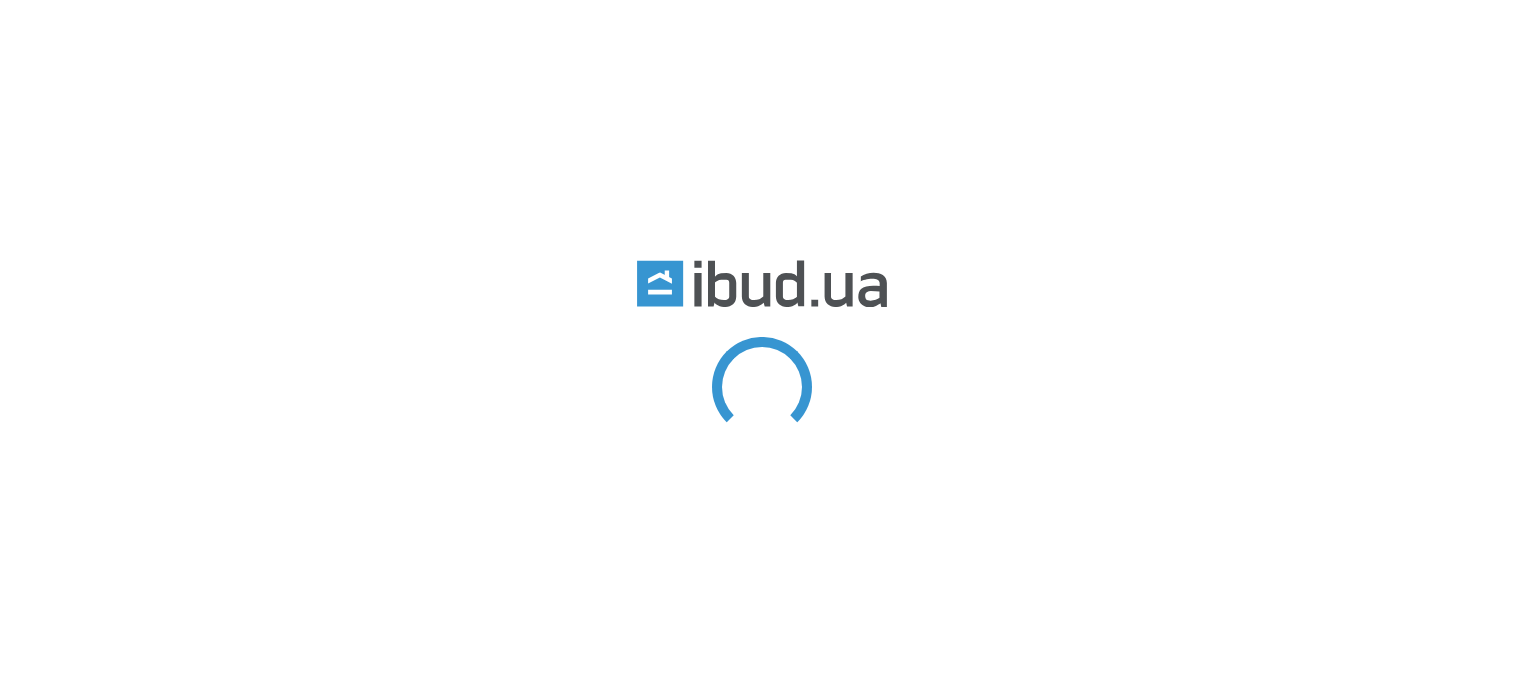 scroll, scrollTop: 0, scrollLeft: 0, axis: both 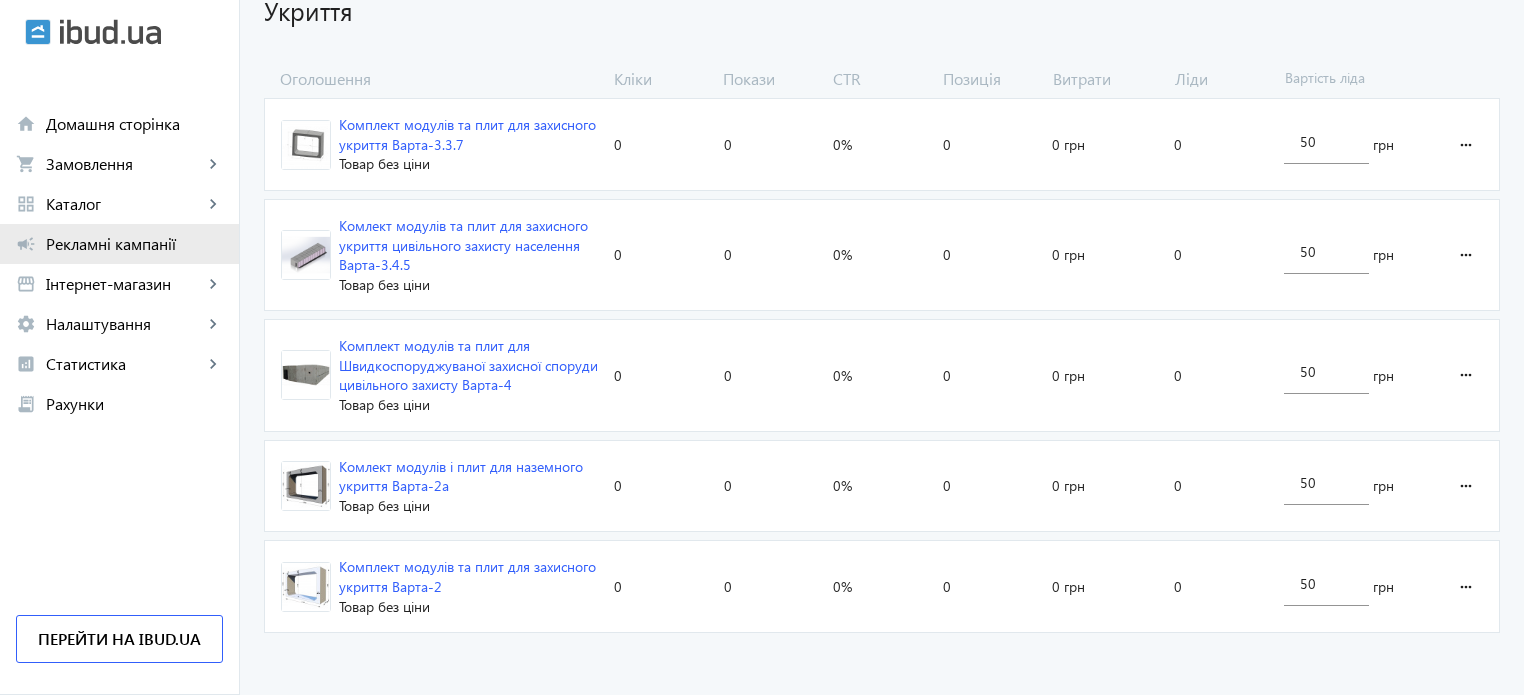 click on "Рекламні кампанії" 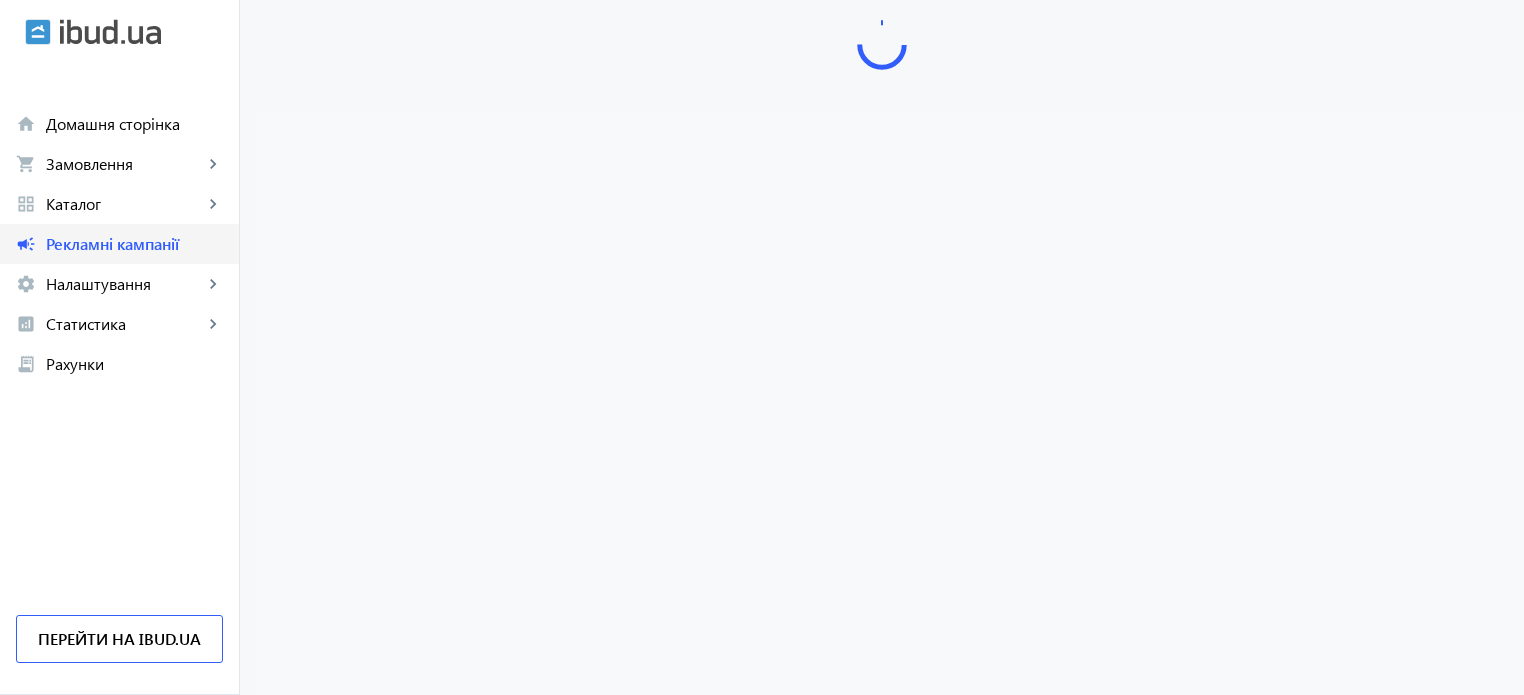 scroll, scrollTop: 0, scrollLeft: 0, axis: both 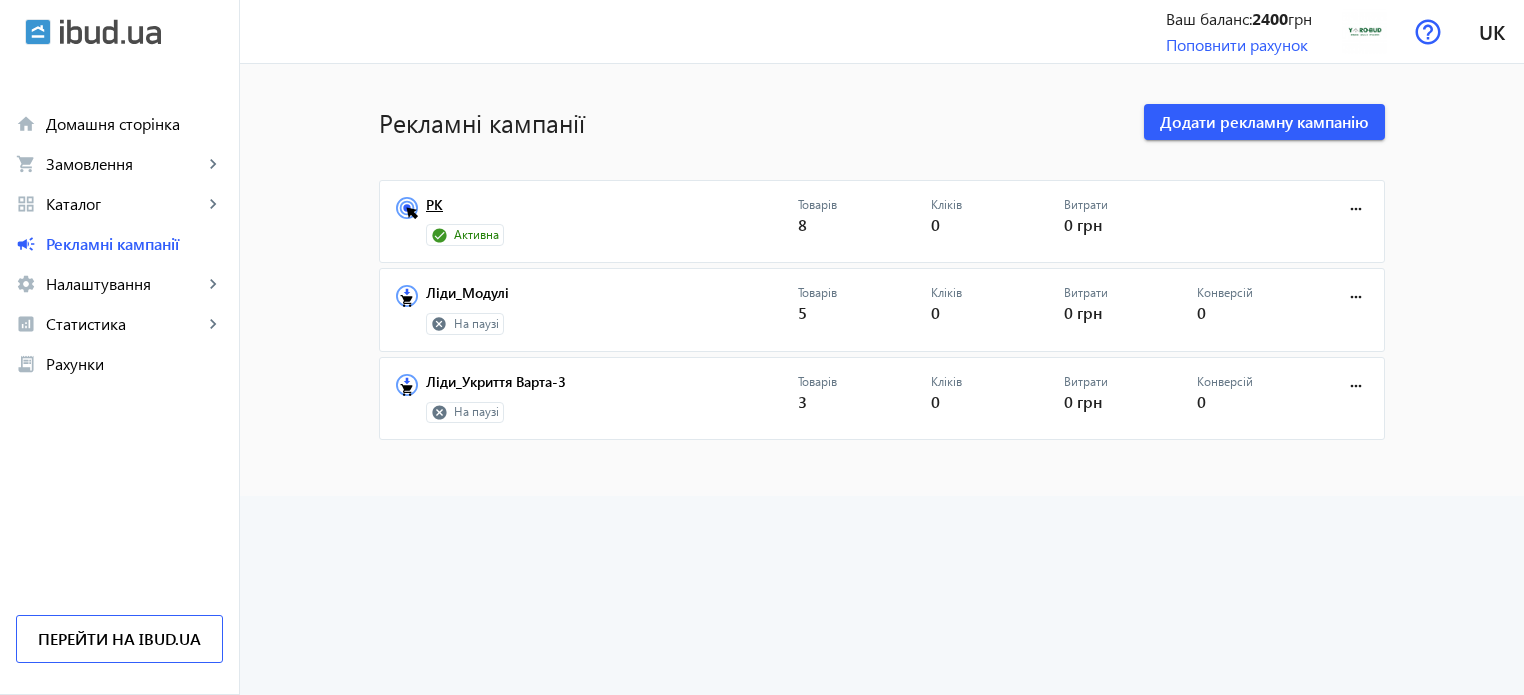 click on "РК" at bounding box center [612, 211] 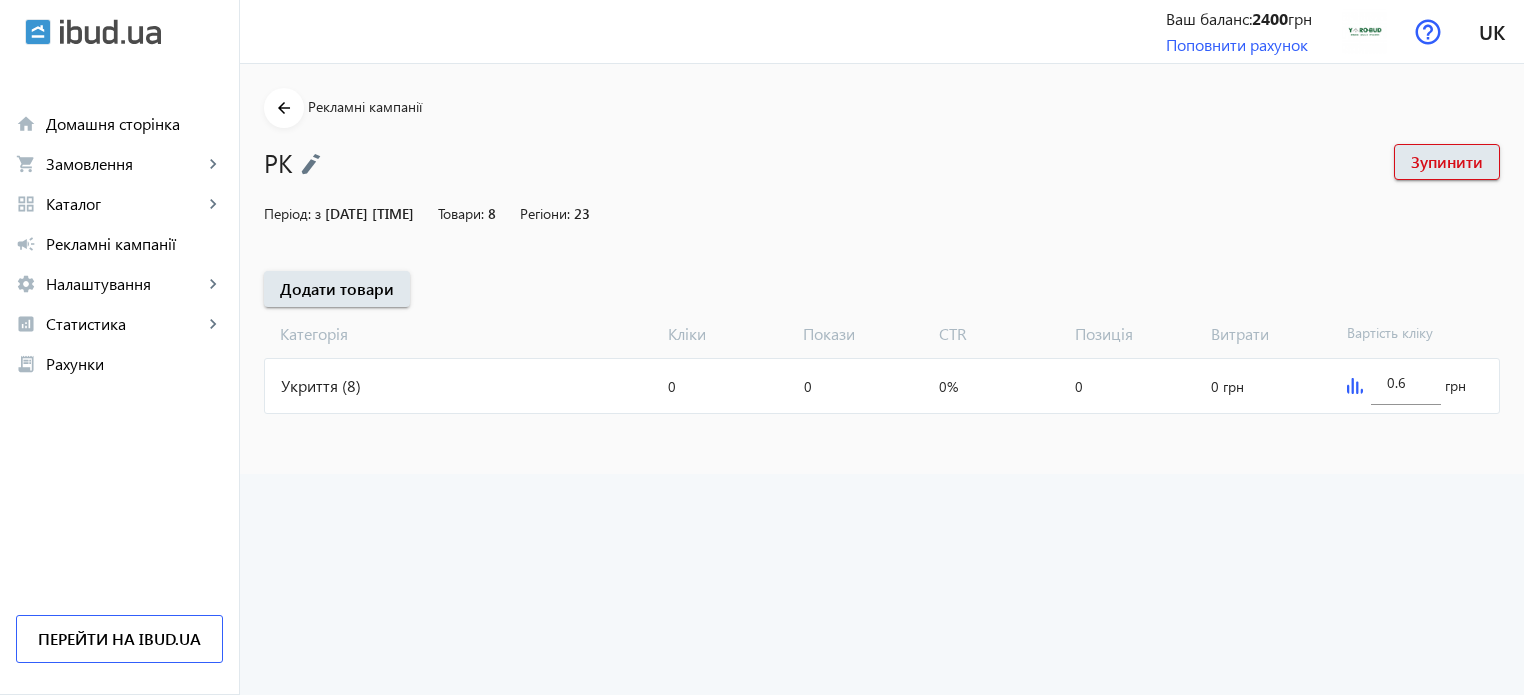 click on "Укриття (8)" 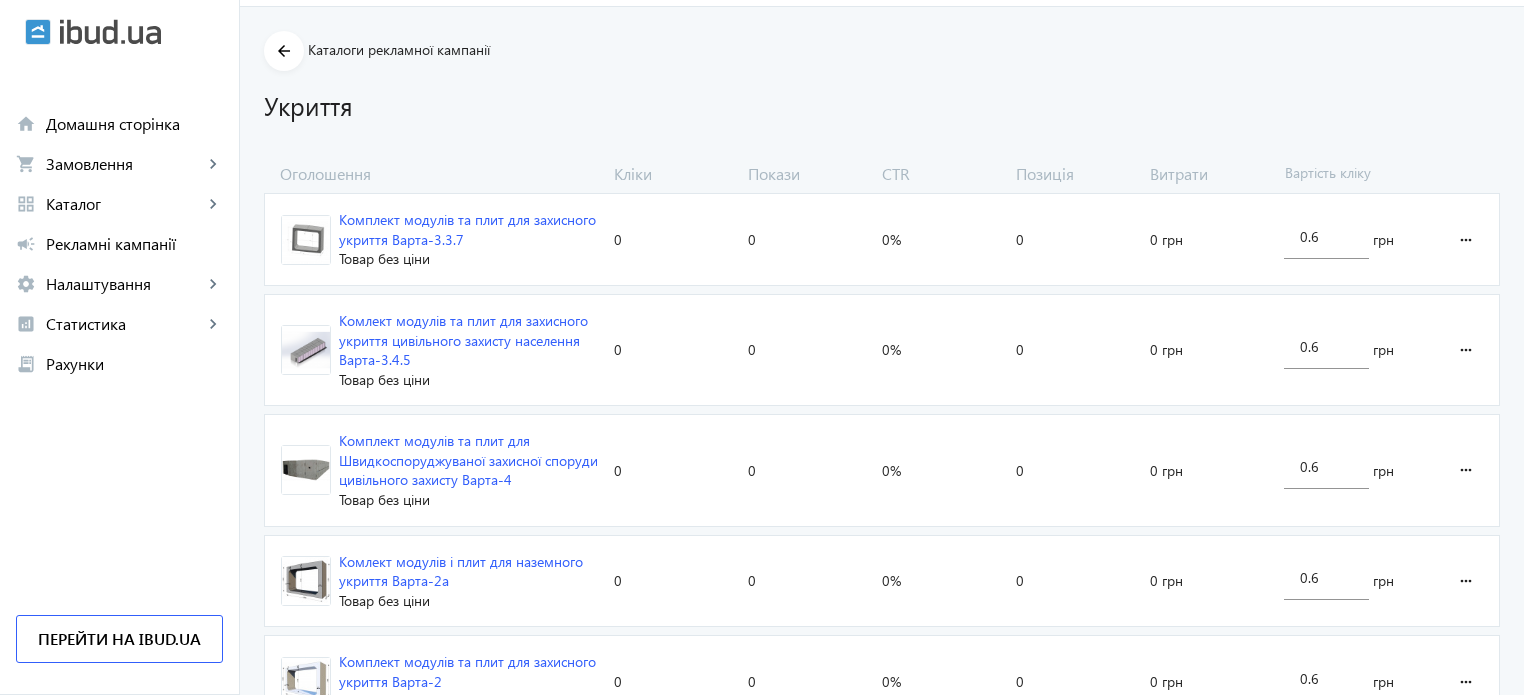 scroll, scrollTop: 0, scrollLeft: 0, axis: both 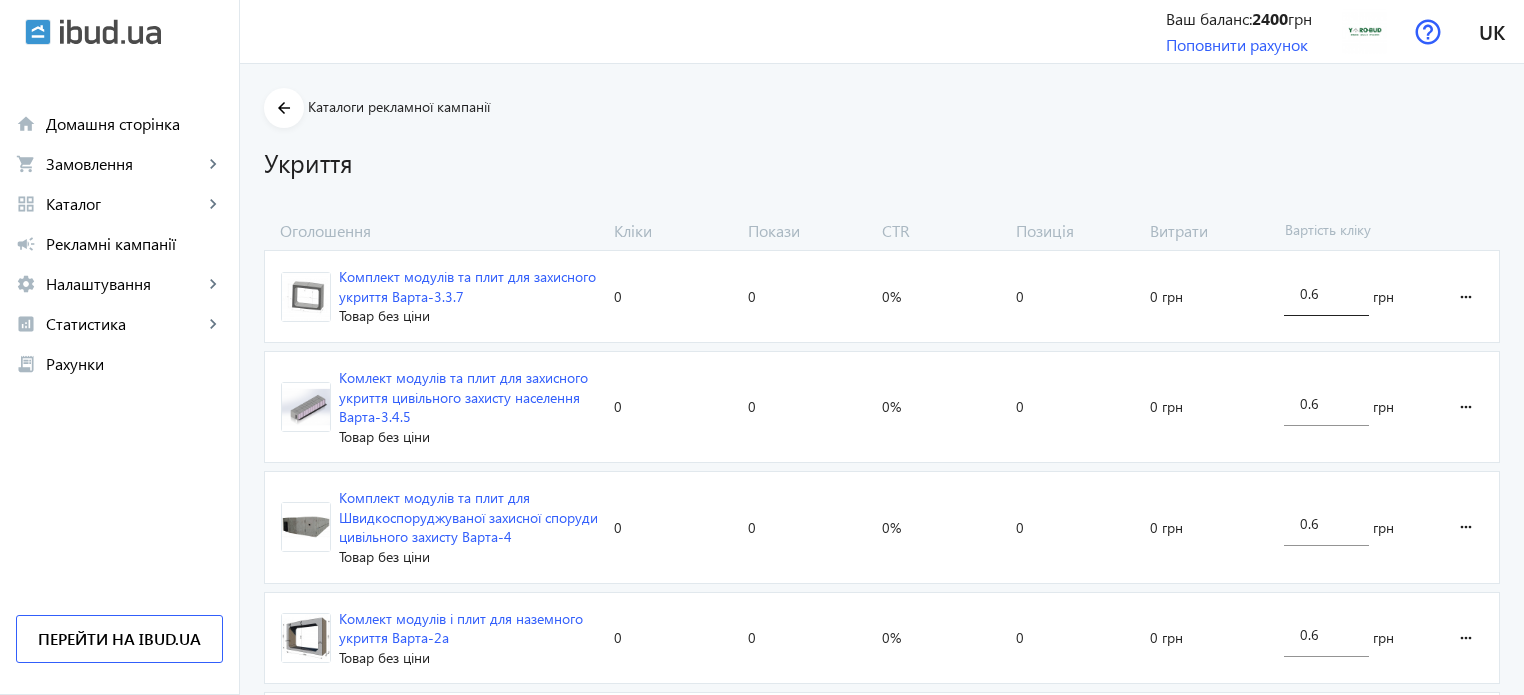 click on "0.6" 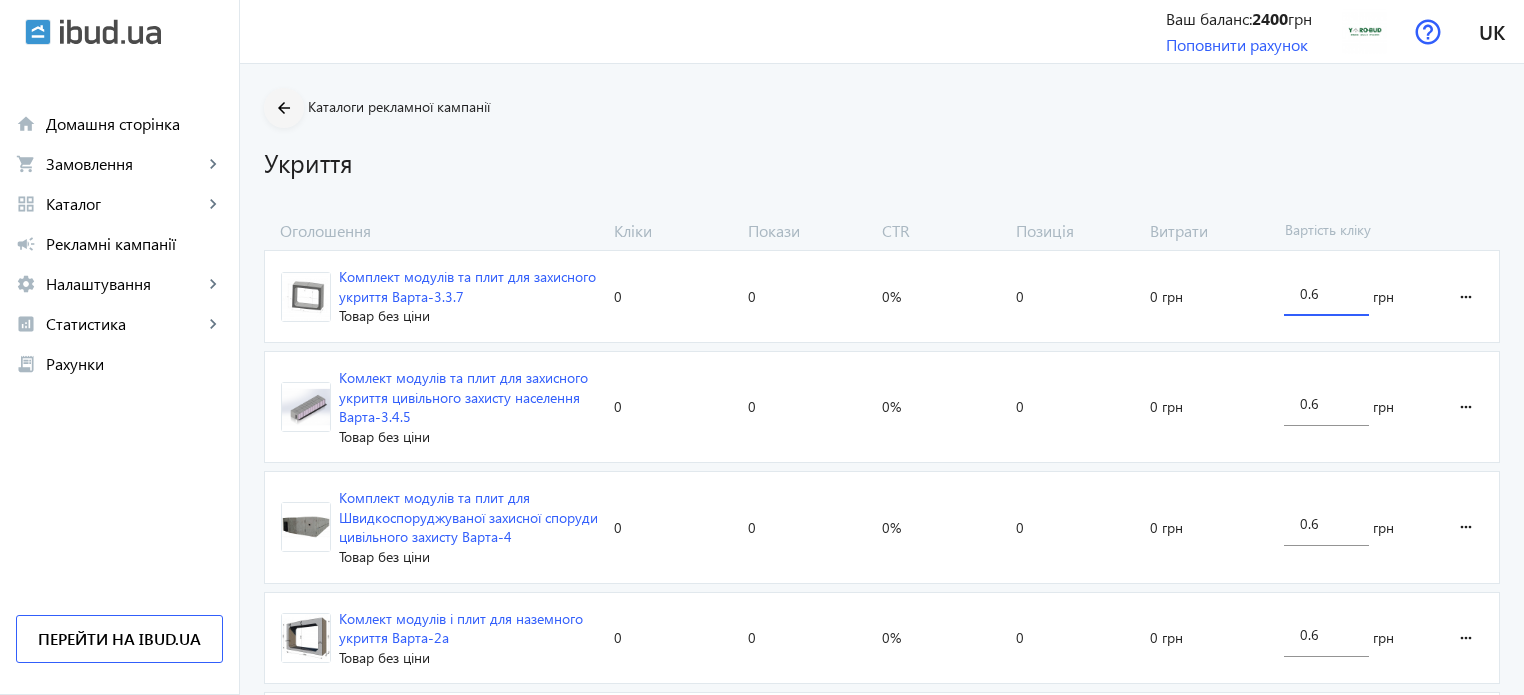 click on "arrow_back" 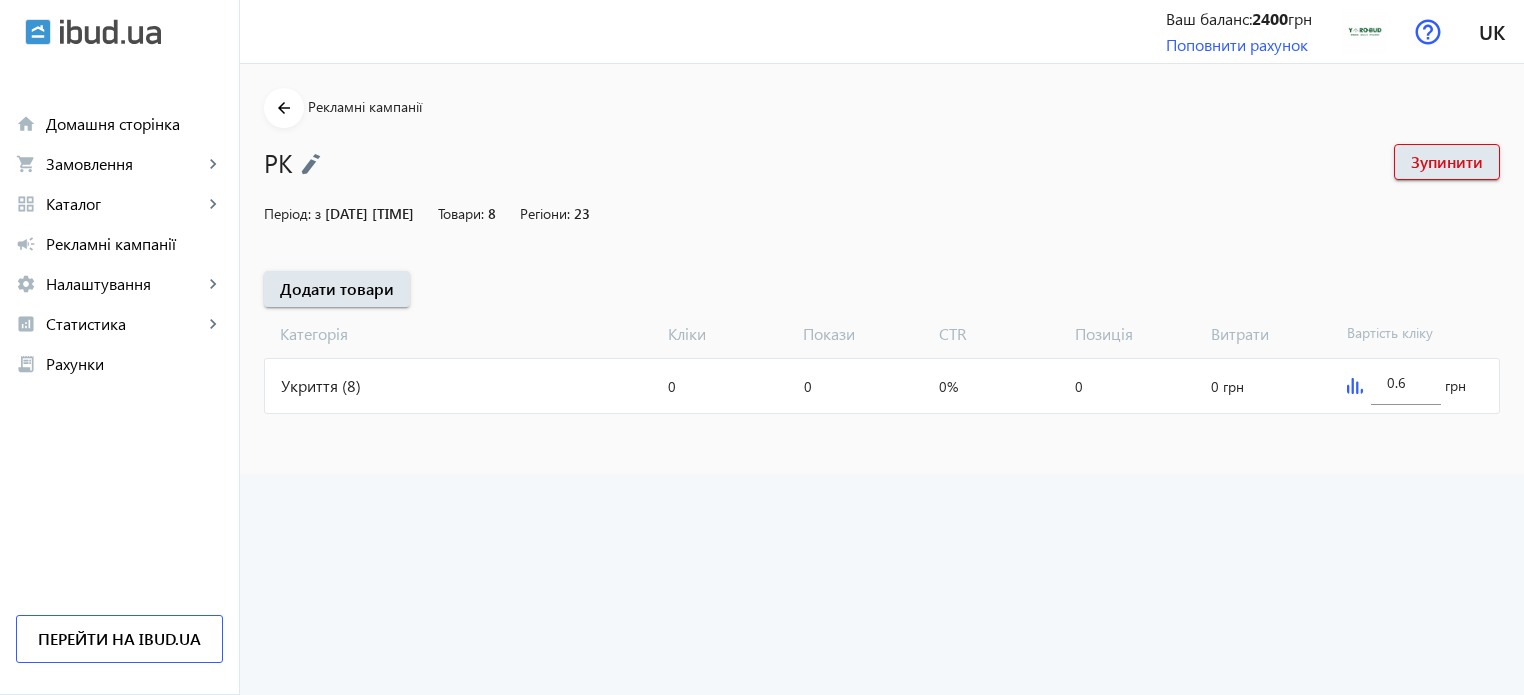 click 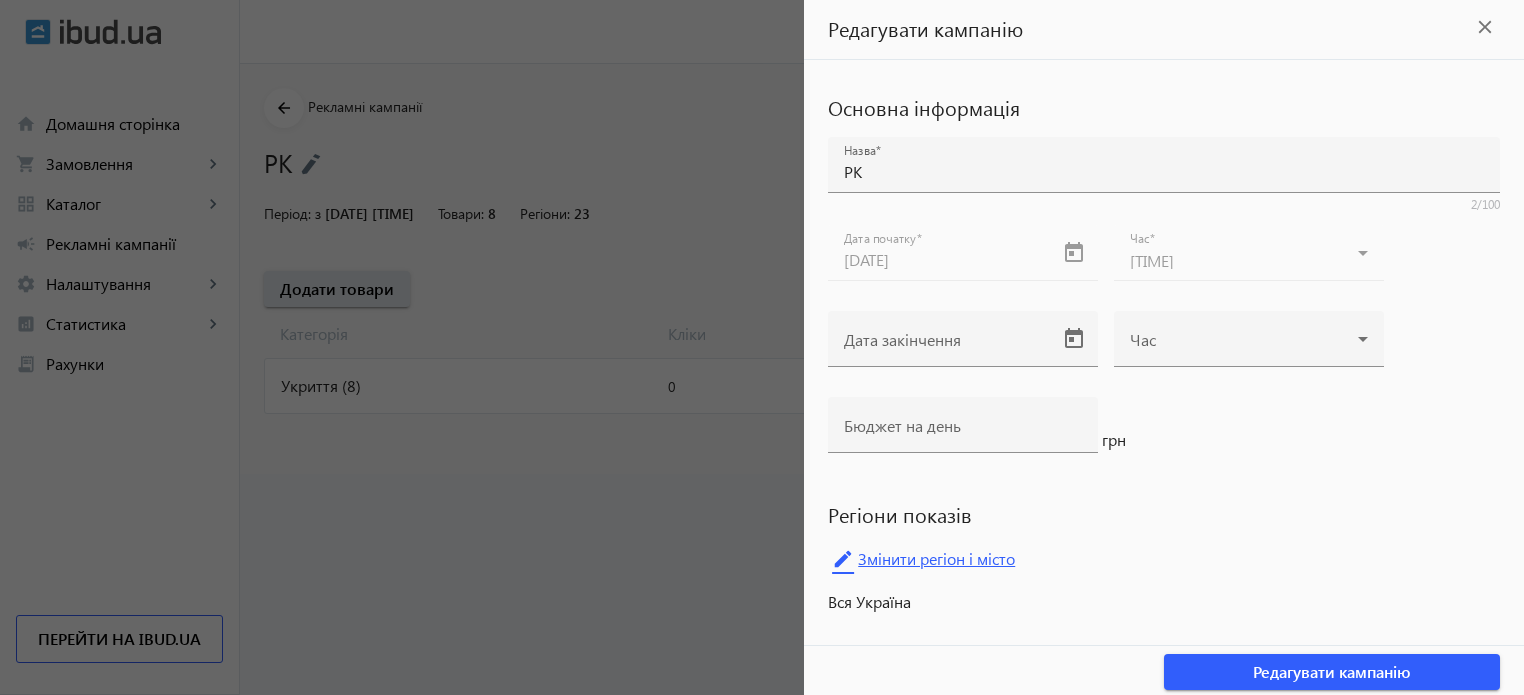 scroll, scrollTop: 8, scrollLeft: 0, axis: vertical 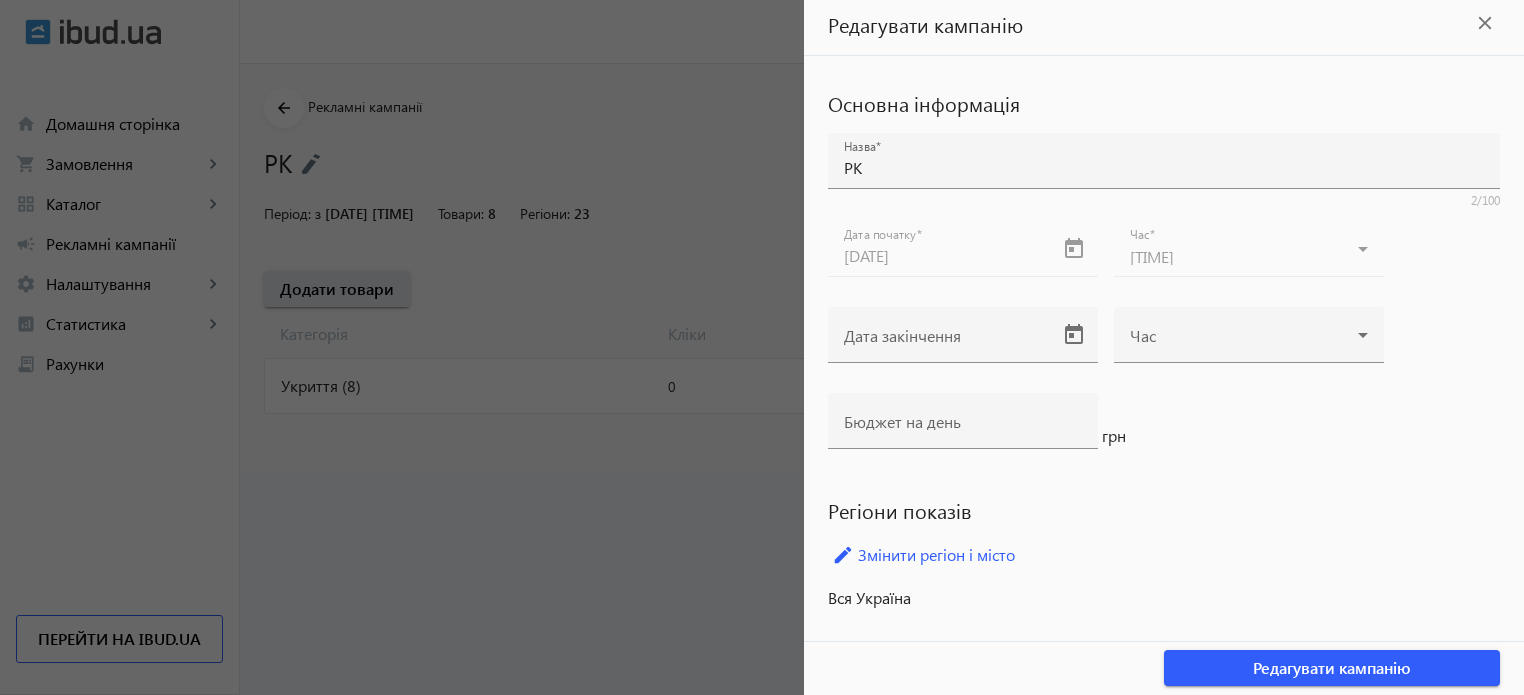 click 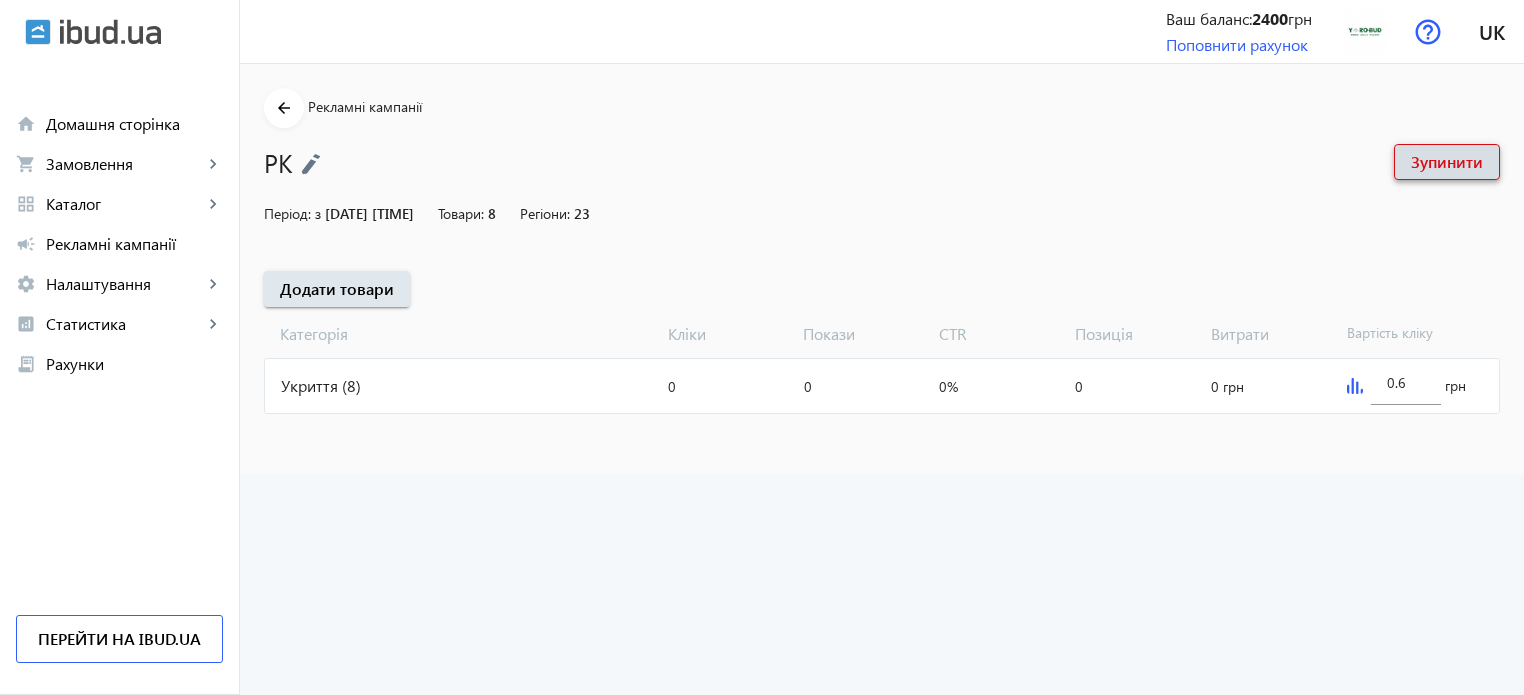 click on "Зупинити" 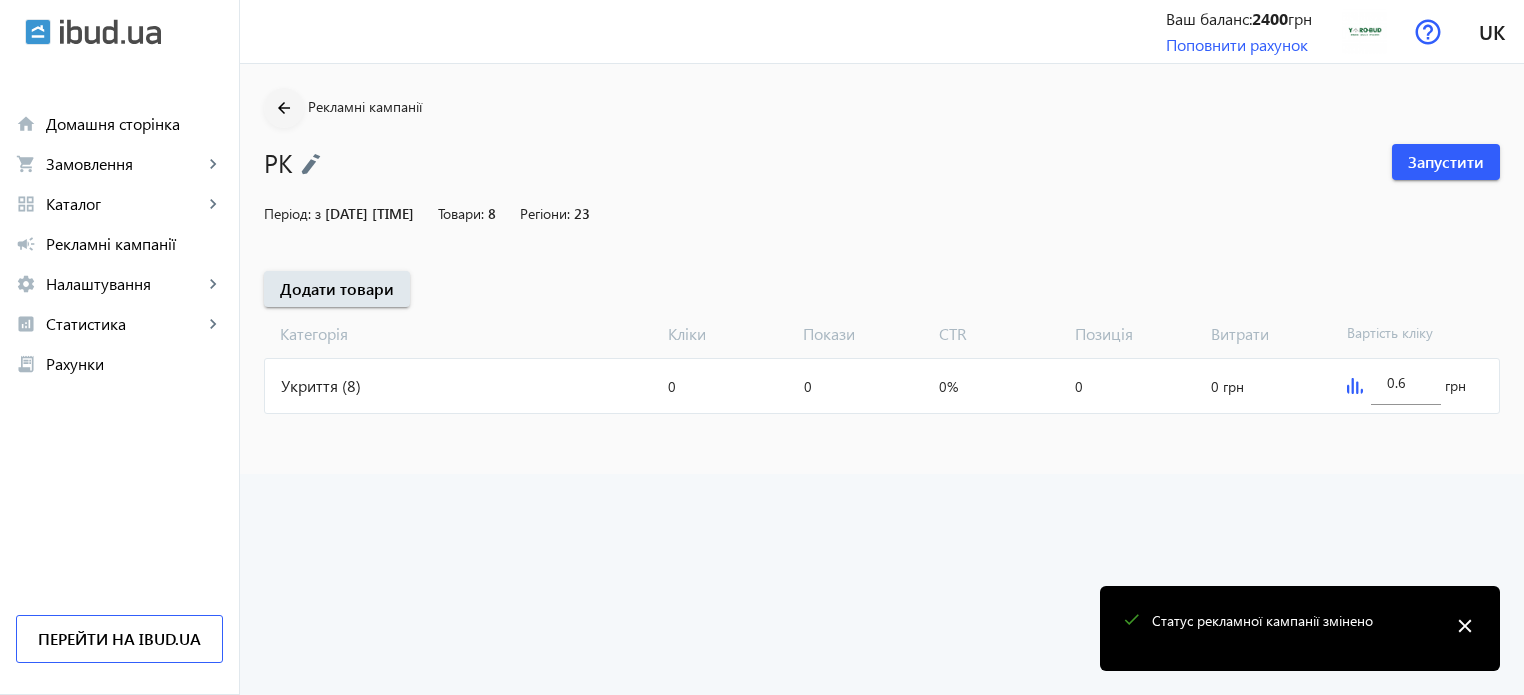 click 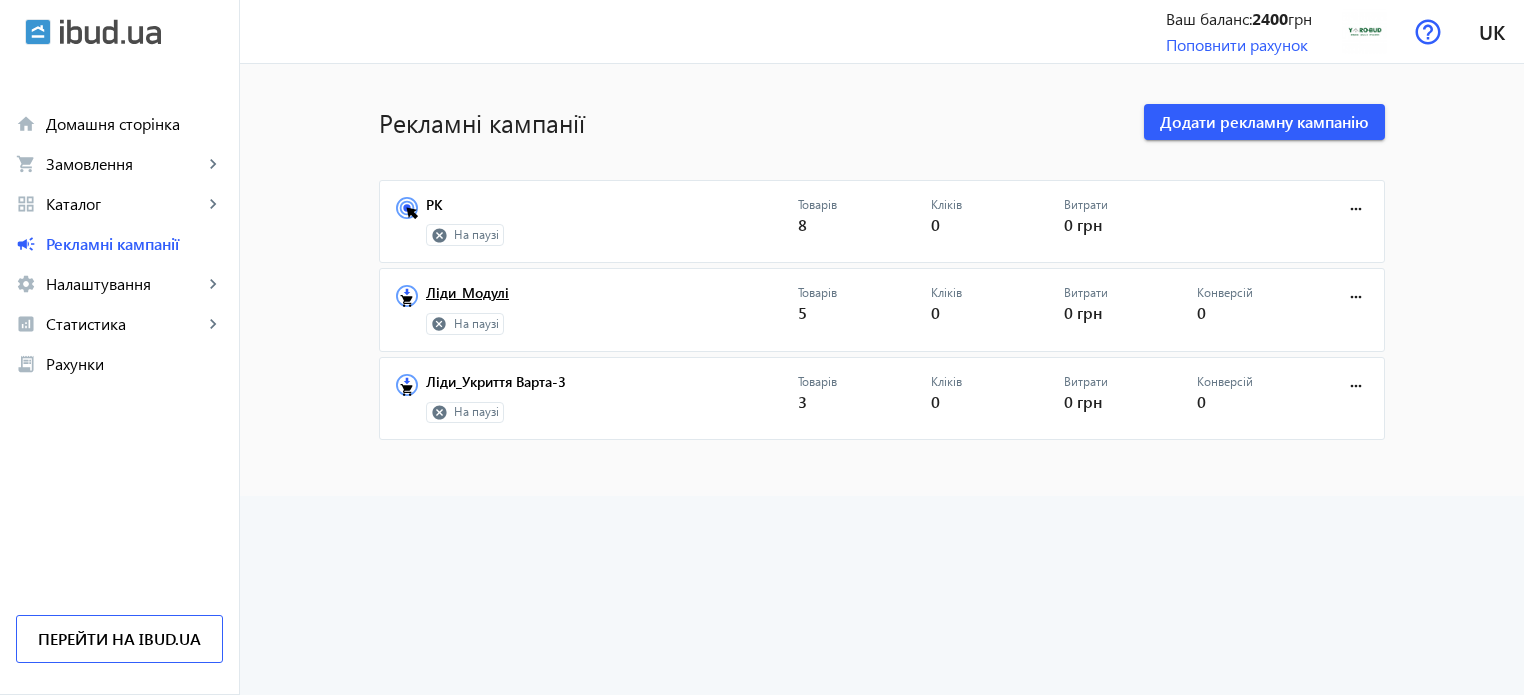 click on "Ліди_Модулі" at bounding box center [612, 299] 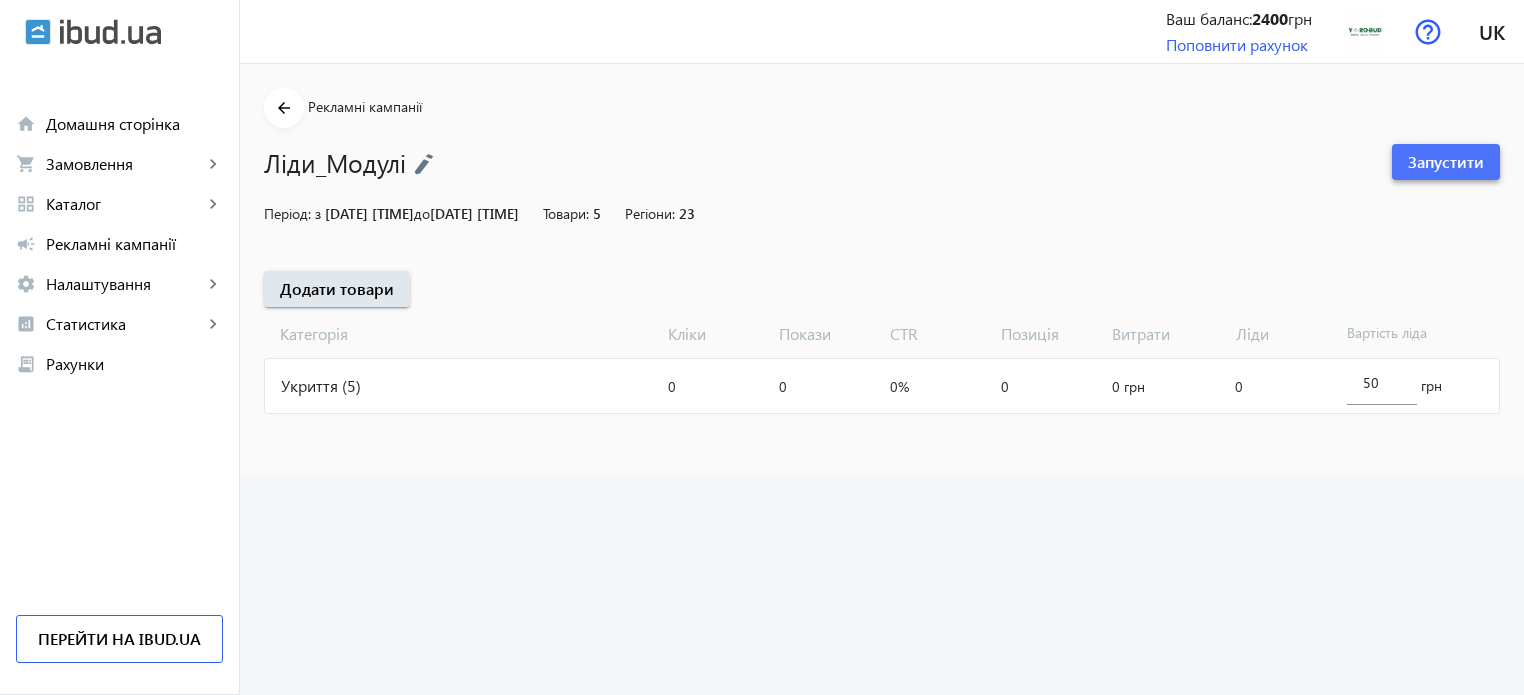 click on "Запустити" 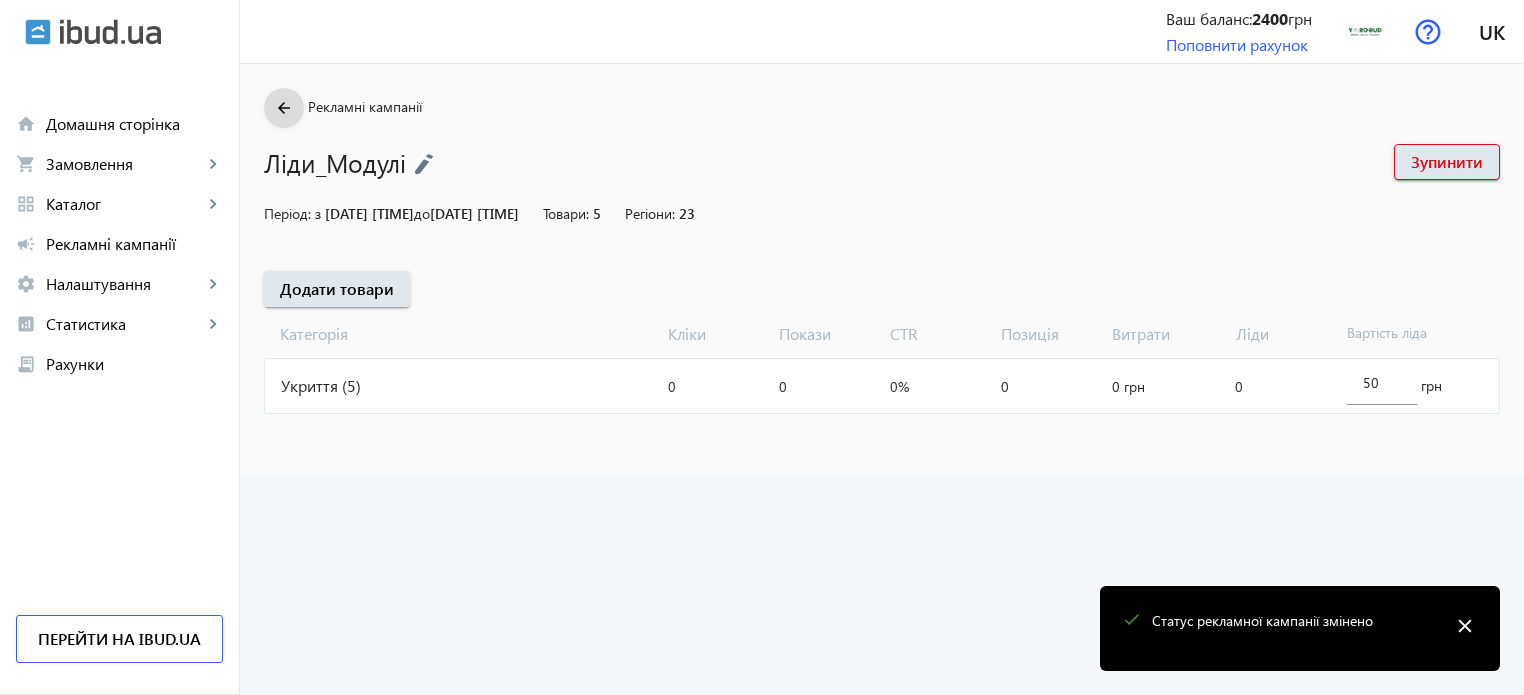 click on "arrow_back" 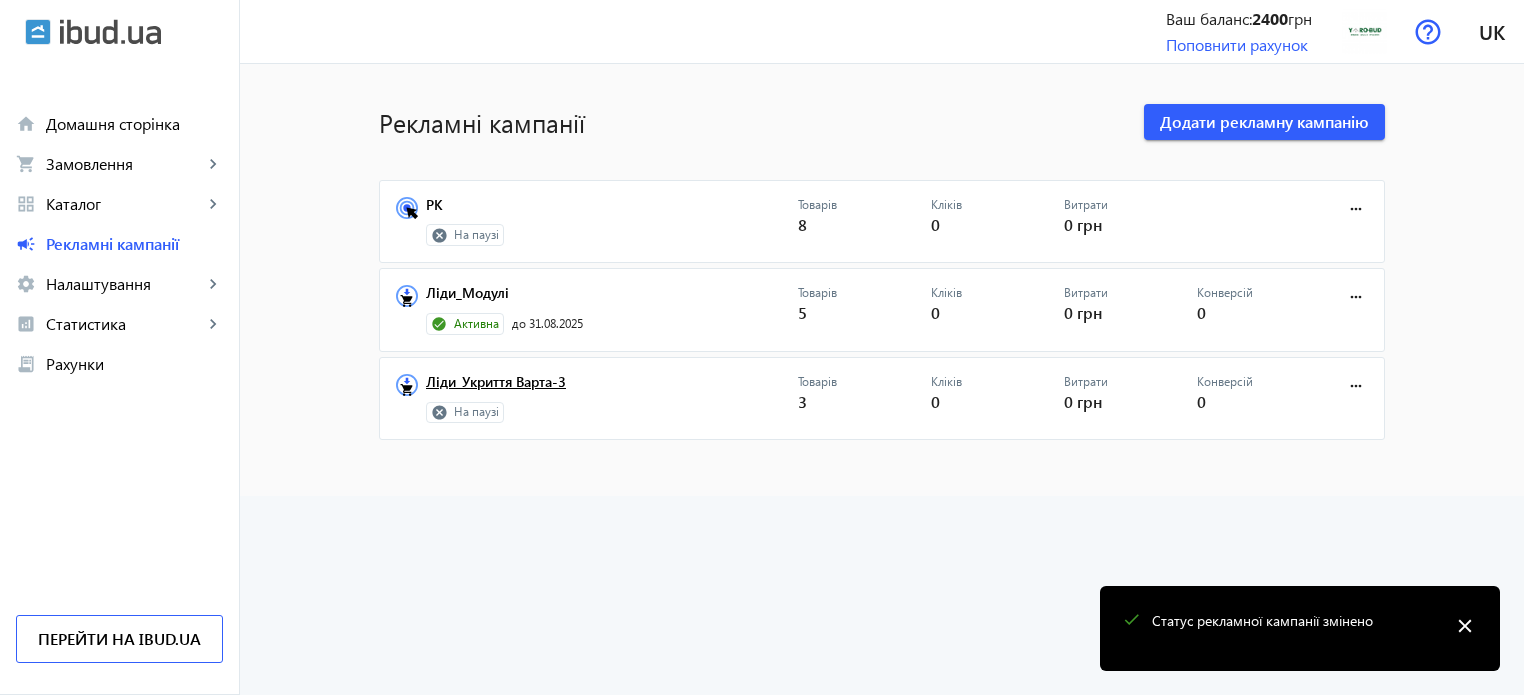 click on "Ліди_Укриття Варта-3" at bounding box center (612, 388) 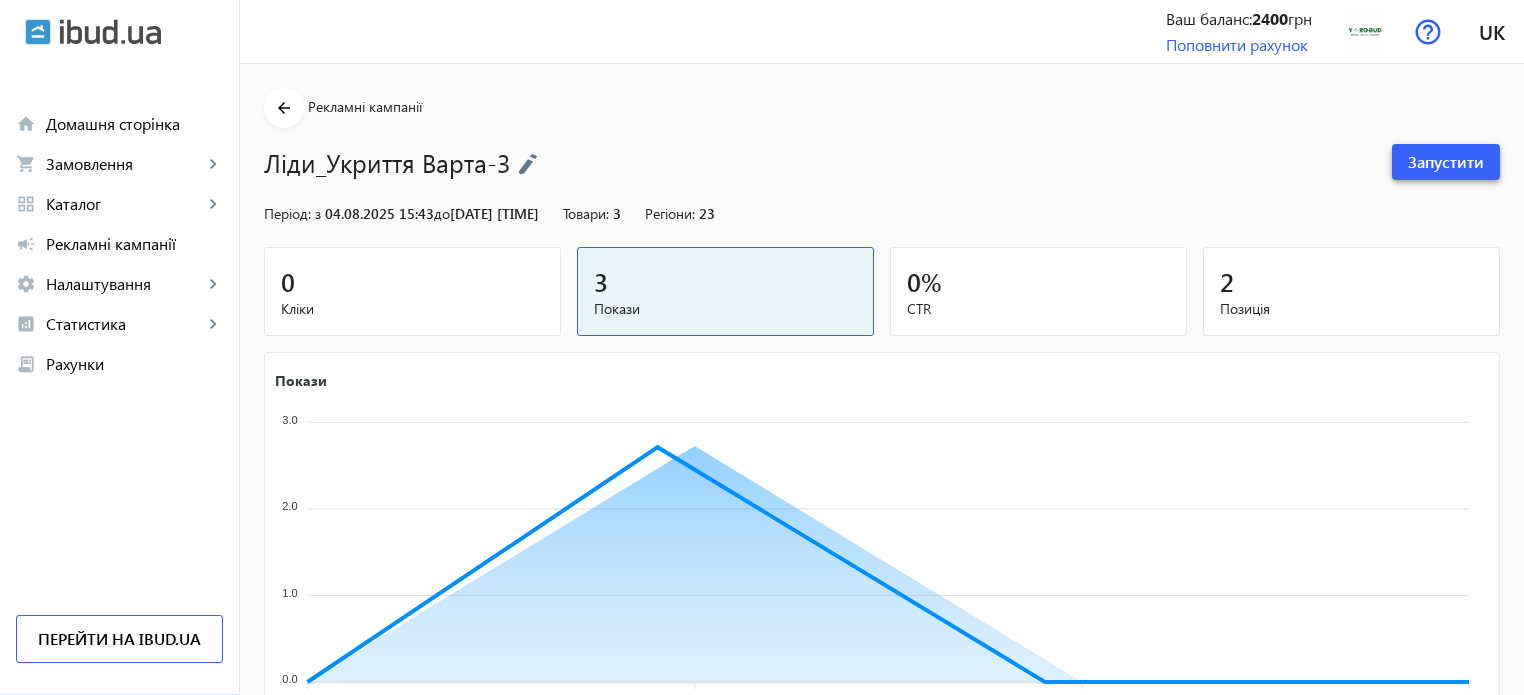 click on "Запустити" 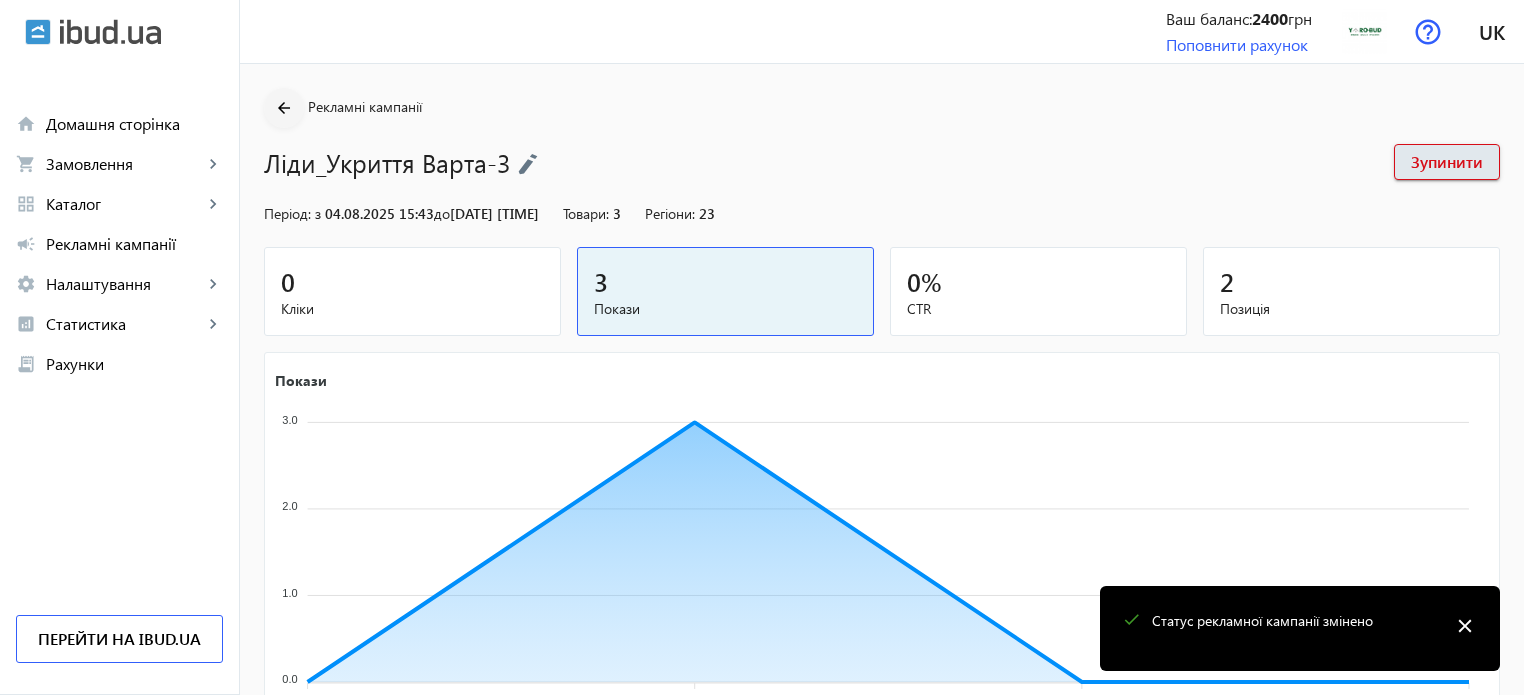 click on "arrow_back" 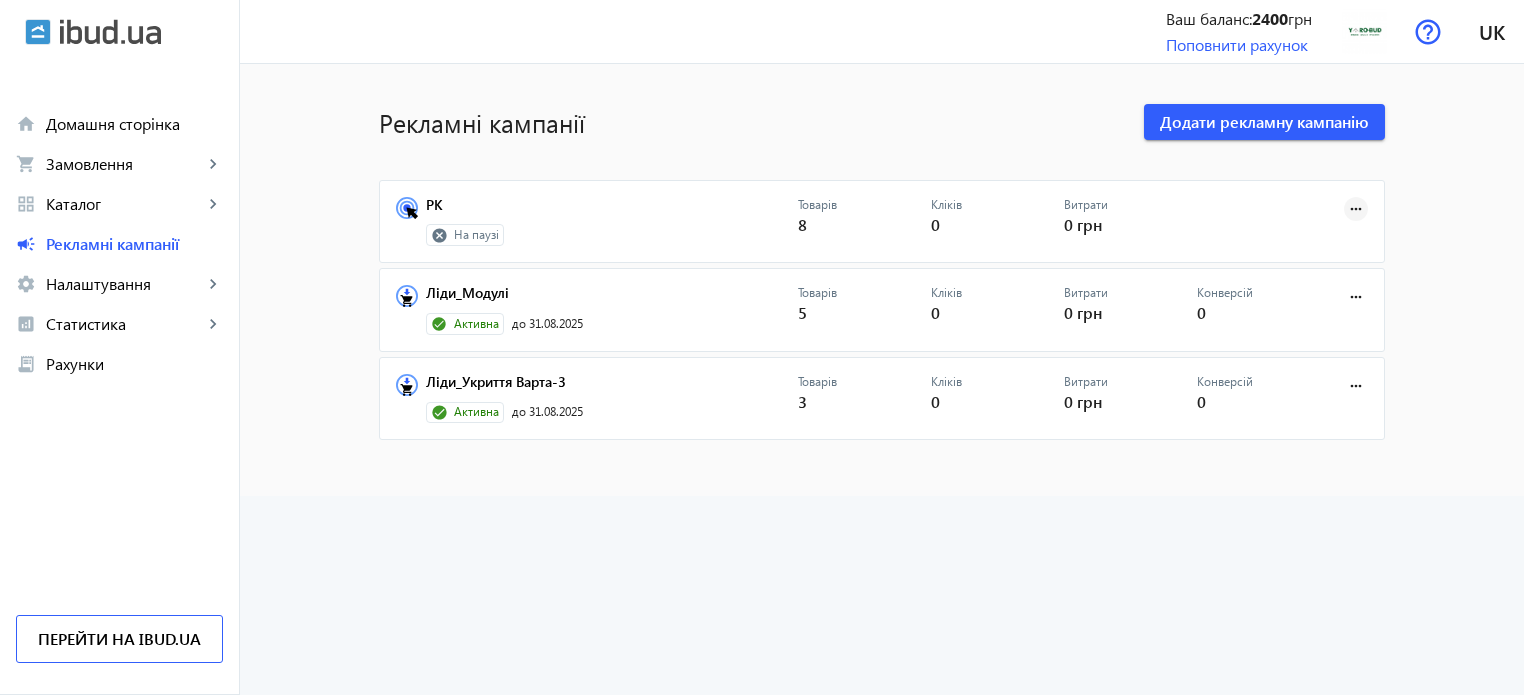 click on "more_horiz" at bounding box center [1356, 209] 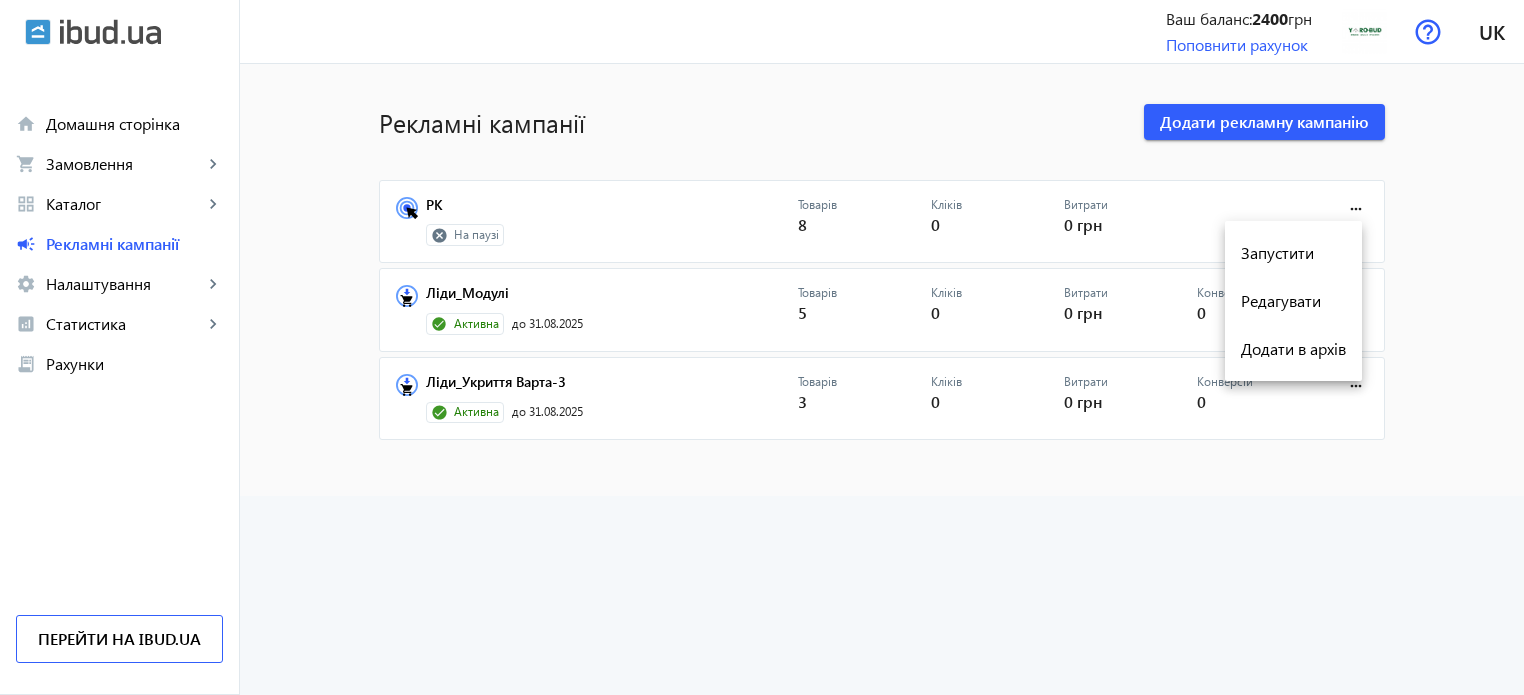 click at bounding box center [762, 347] 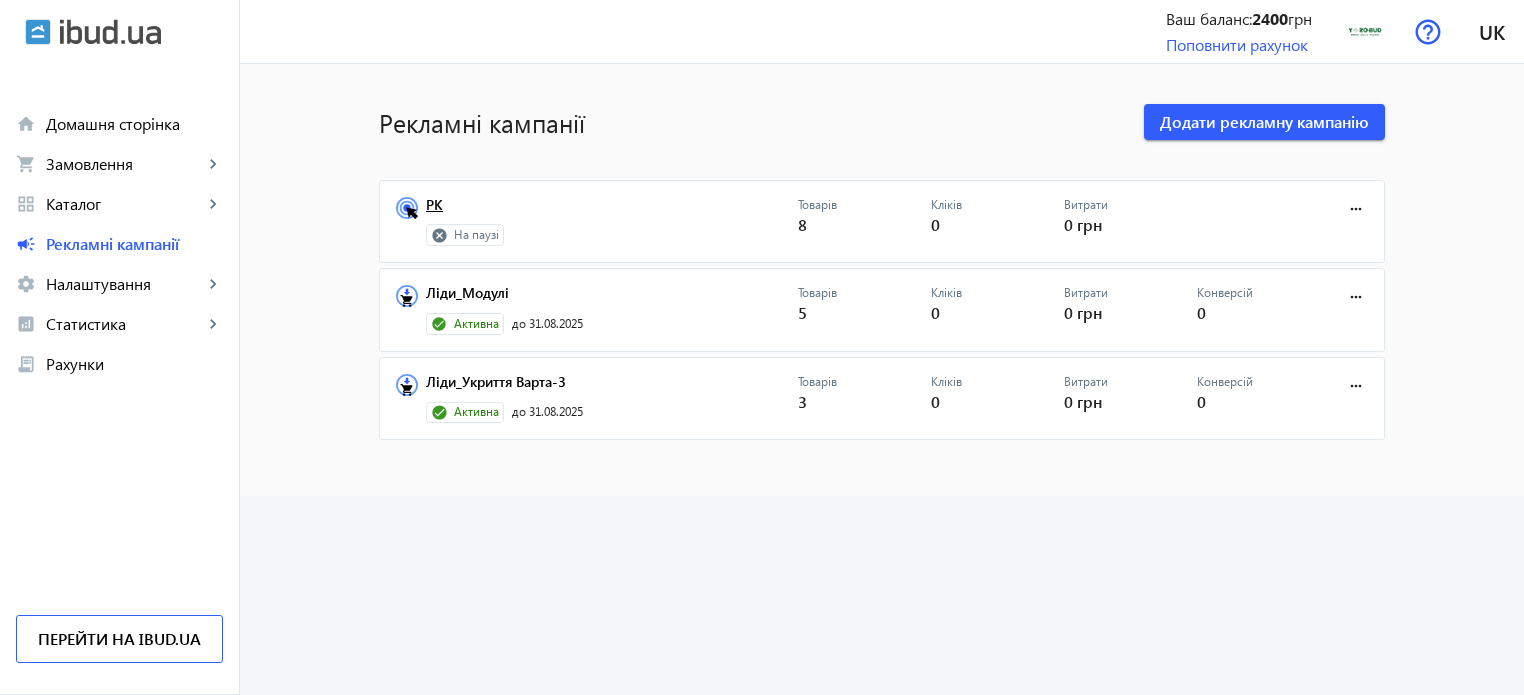 click on "РК" at bounding box center (612, 211) 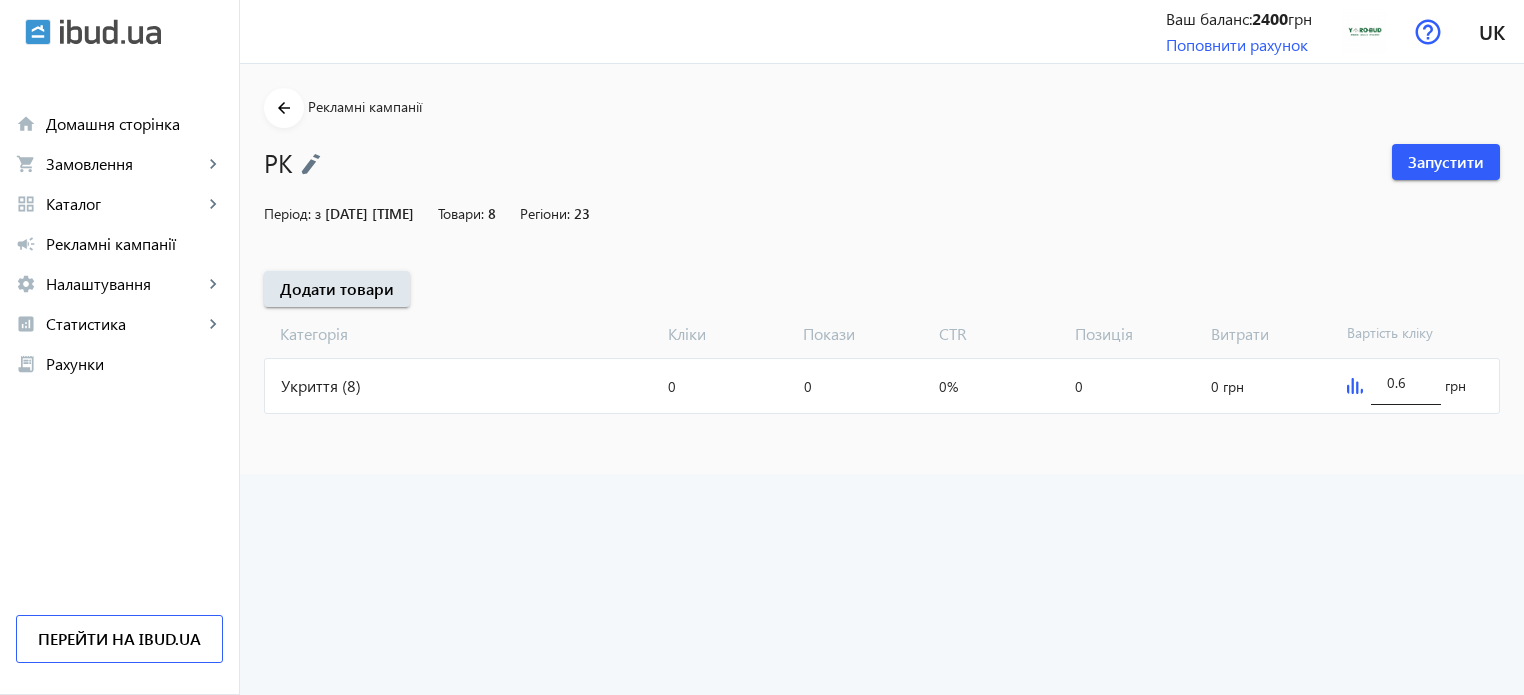 click on "0.6" at bounding box center (1406, 382) 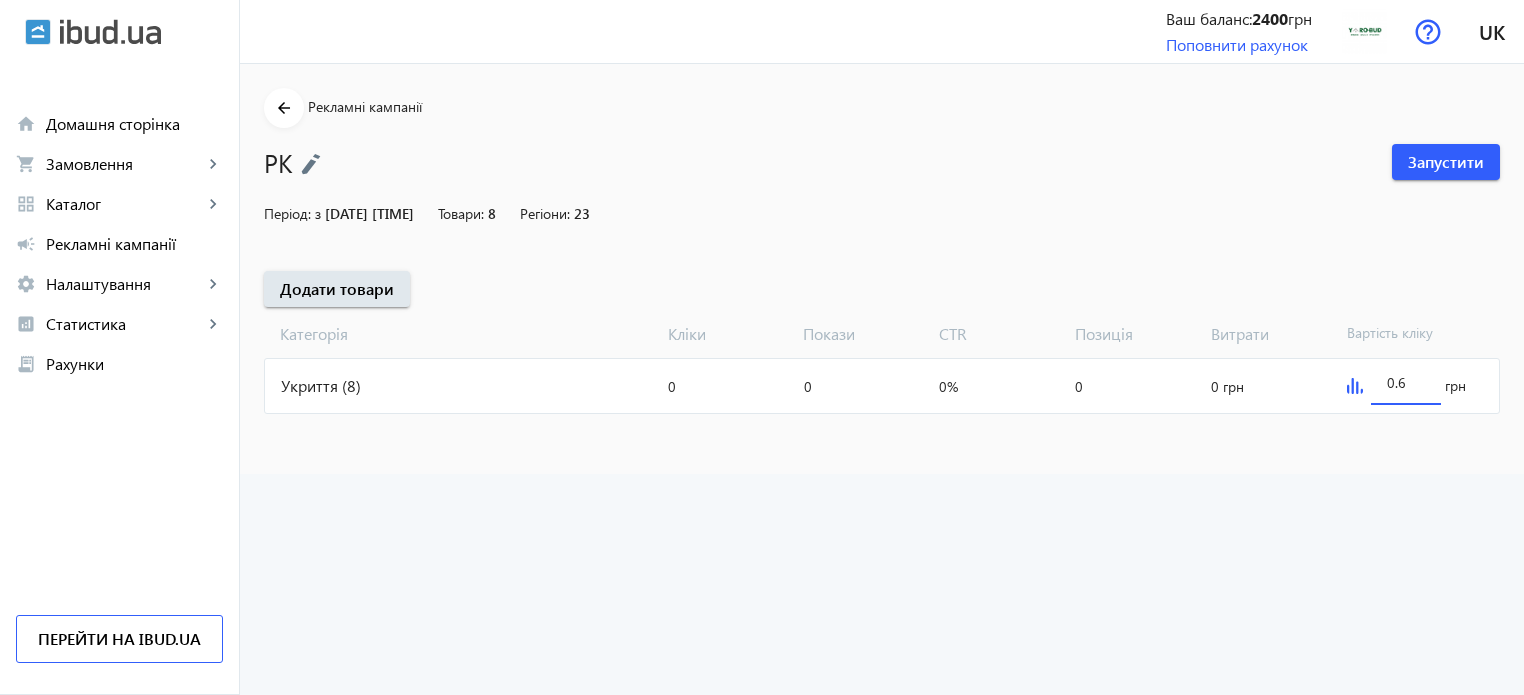 drag, startPoint x: 1394, startPoint y: 383, endPoint x: 1434, endPoint y: 386, distance: 40.112343 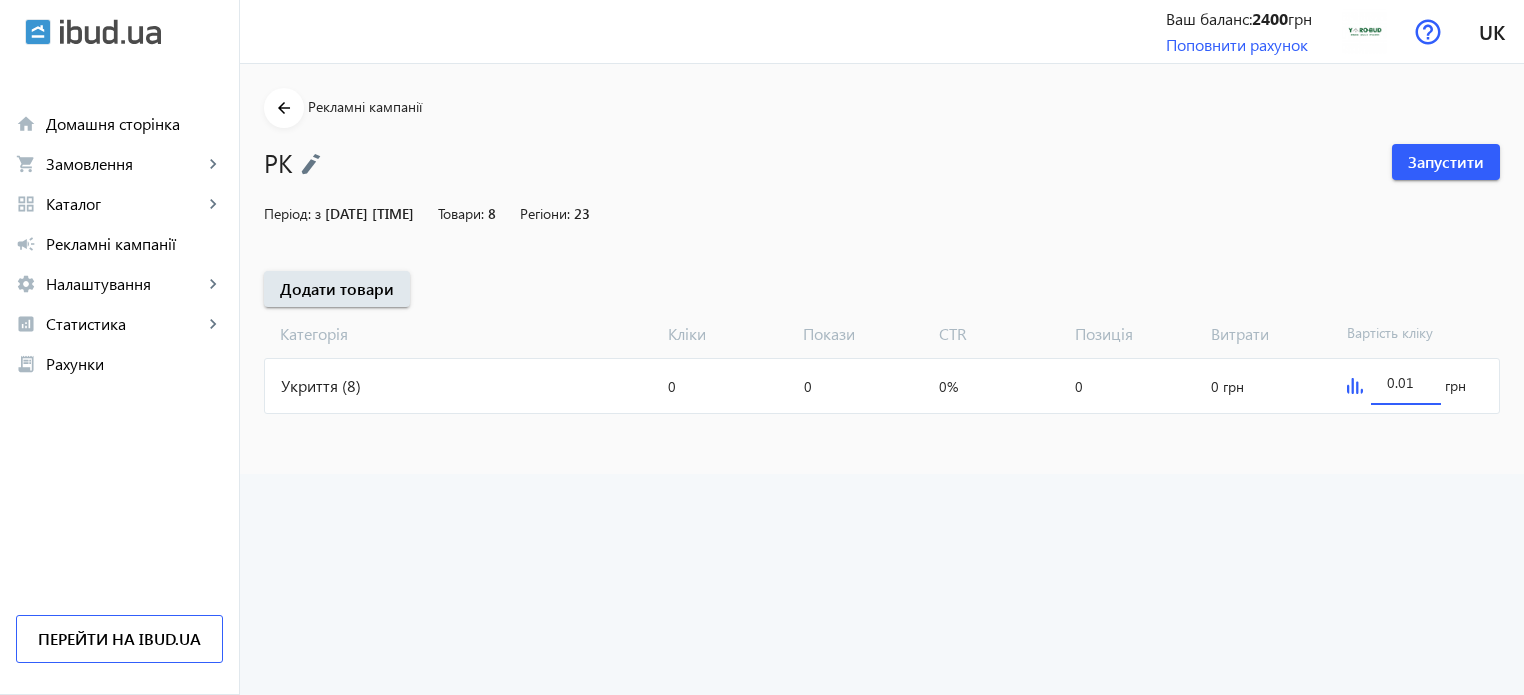 type on "0.01" 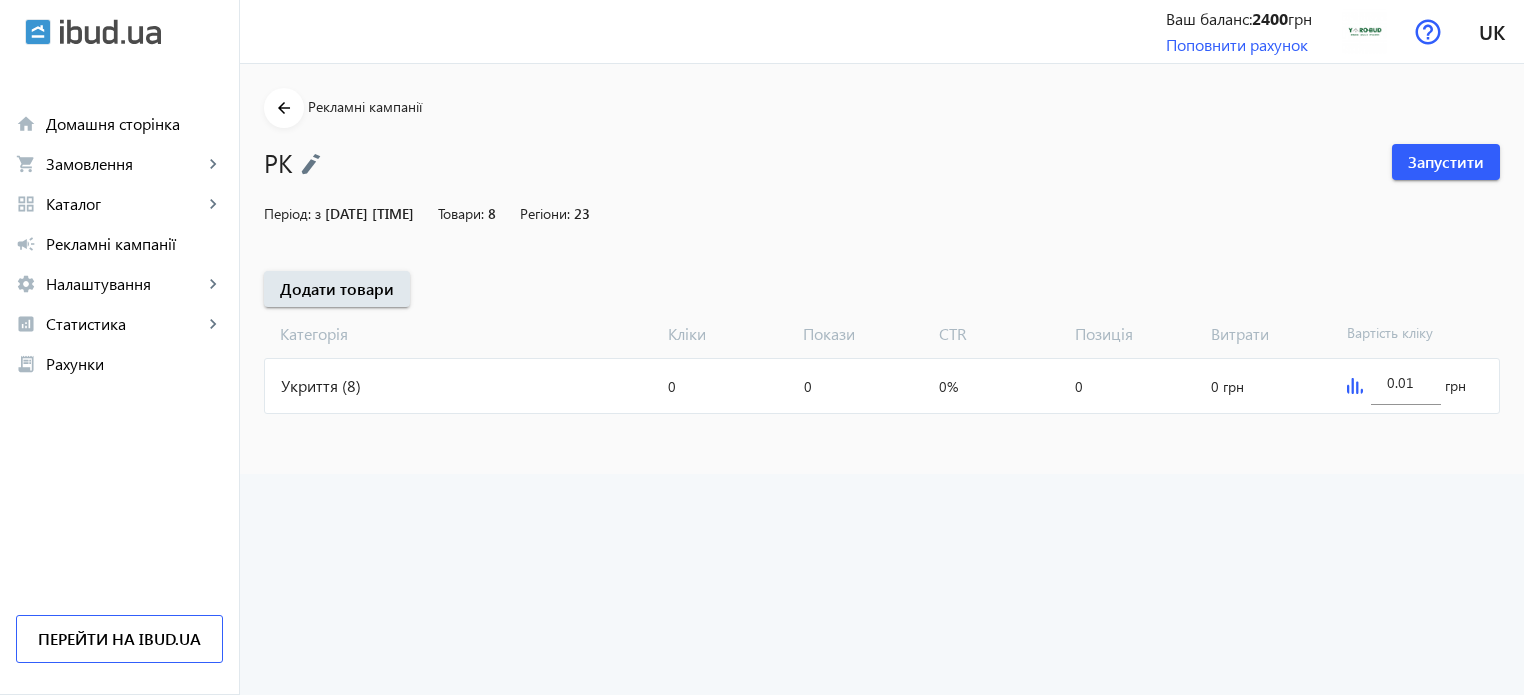 click on "arrow_back Рекламні кампанії РК   Запустити  Період: з  [DATE] [TIME]  Товари: 8 Регіони: 23 Додати товари Категорія Кліки Покази CTR Позиція Витрати Вартість кліку Укриття (8) Кліки:  0 Покази:  0 CTR:  0% Позиція:  0 Витрати:  0 грн 0.01 грн" 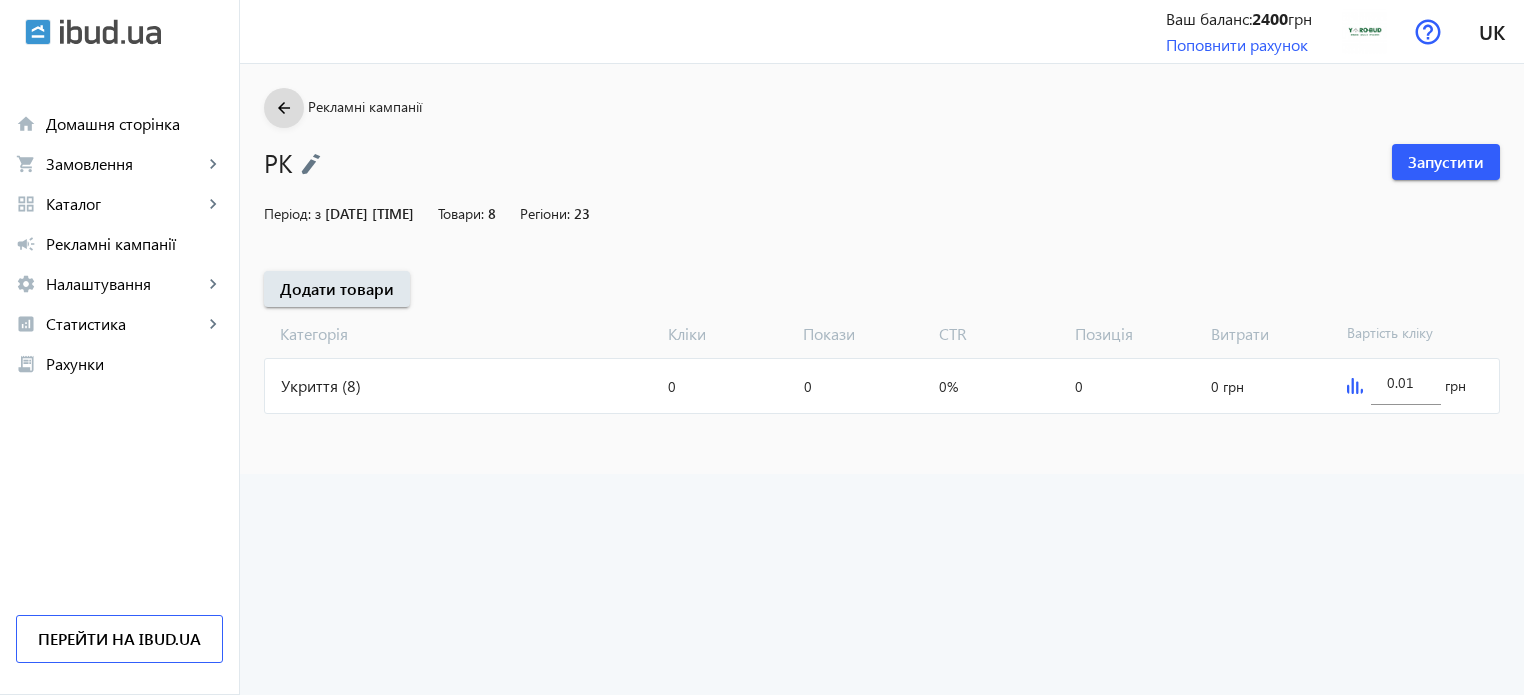 click 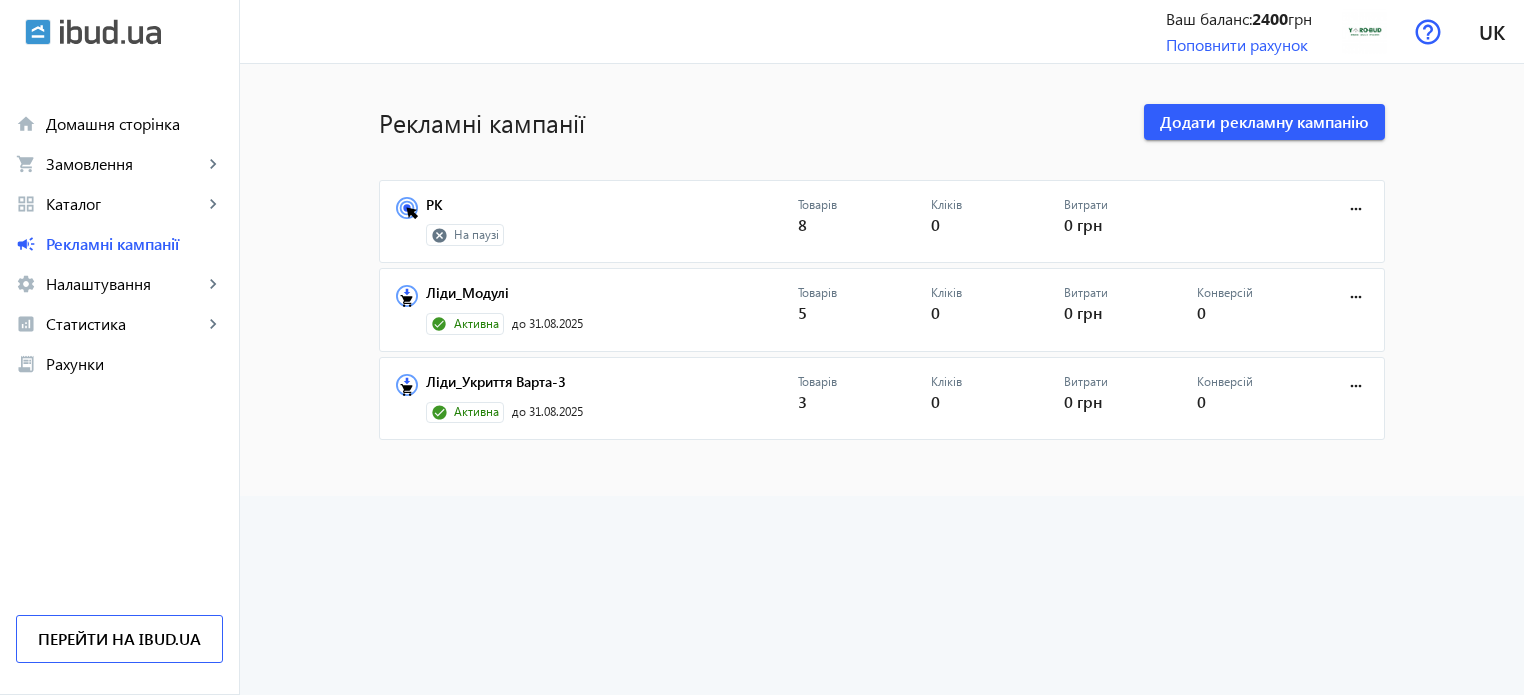 click on "Рекламні кампанії   Додати рекламну кампанію
РК
На паузі Товарів 8 Кліків 0 Витрати 0 грн more_horiz
Ліди_Модулі
Активна  до [DATE]  Товарів 5 Кліків 0 Витрати 0 грн Конверсій 0 more_horiz
Ліди_Укриття Варта-3
Активна  до [DATE]  Товарів 3 Кліків 0 Витрати 0 грн Конверсій 0 more_horiz Створити кампанію close Оберіть тип Рекламної кампанії
CPC оплата за переходи з каталогу
CPA оплата за ліди Додати регіон і місто close search  Київ і область  navigate_next  Вінницька область  navigate_next  Волинська область  navigate_next  Дніпропетровська область  navigate_next navigate_next" 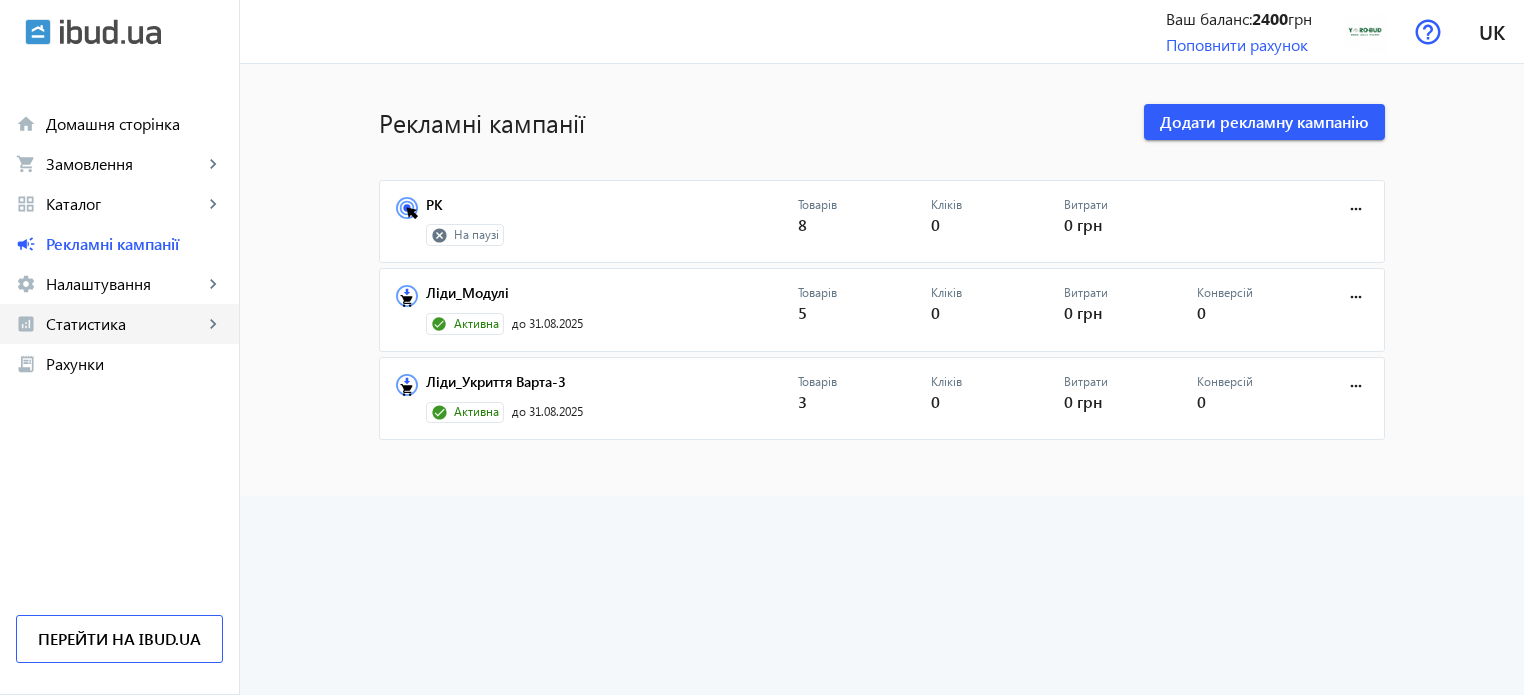 click on "Статистика" 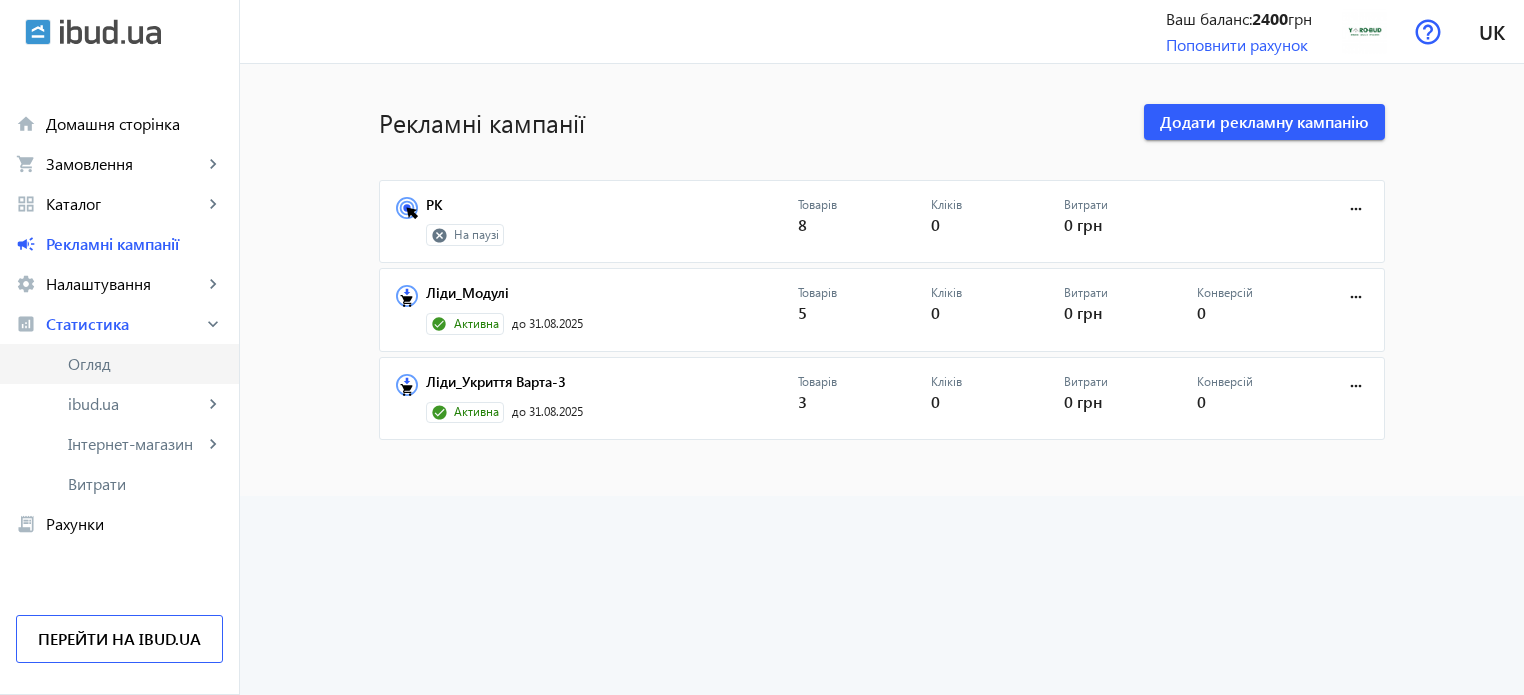 click on "Огляд" 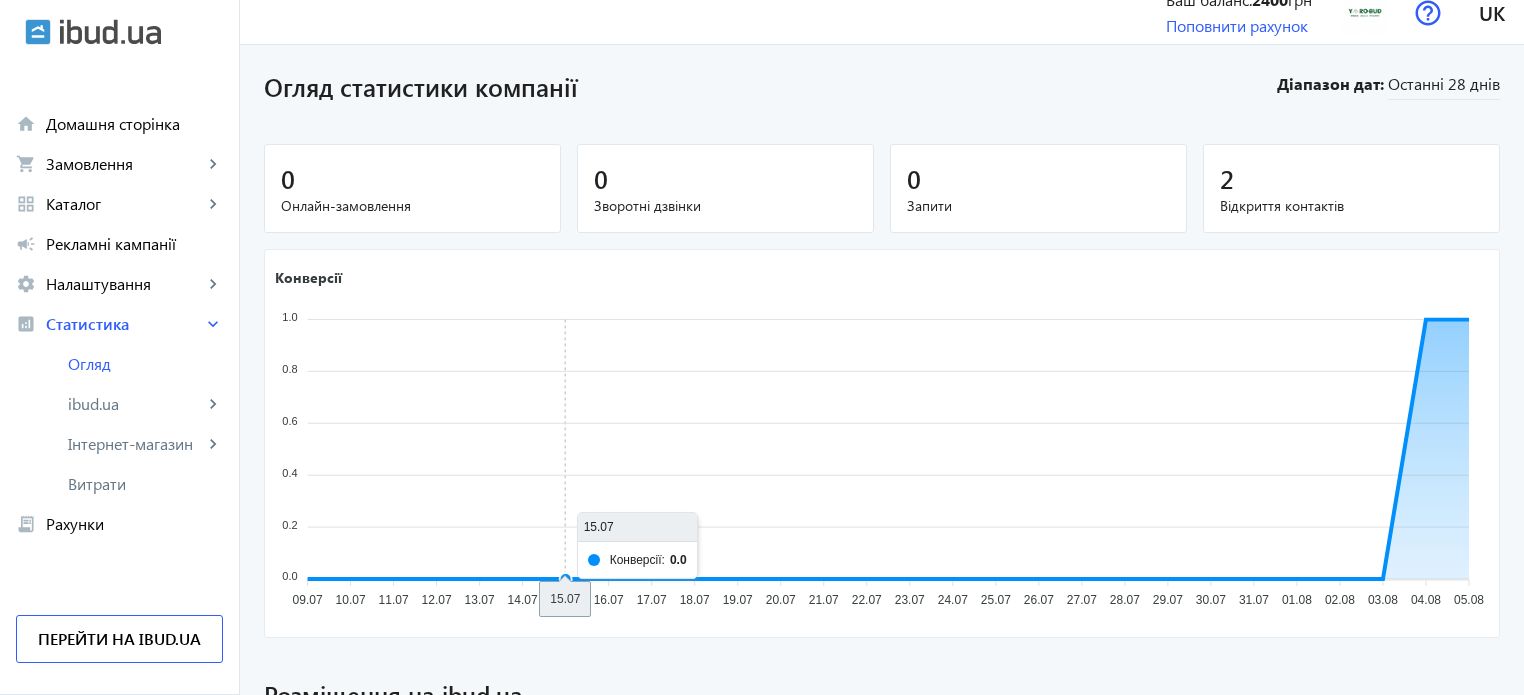 scroll, scrollTop: 0, scrollLeft: 0, axis: both 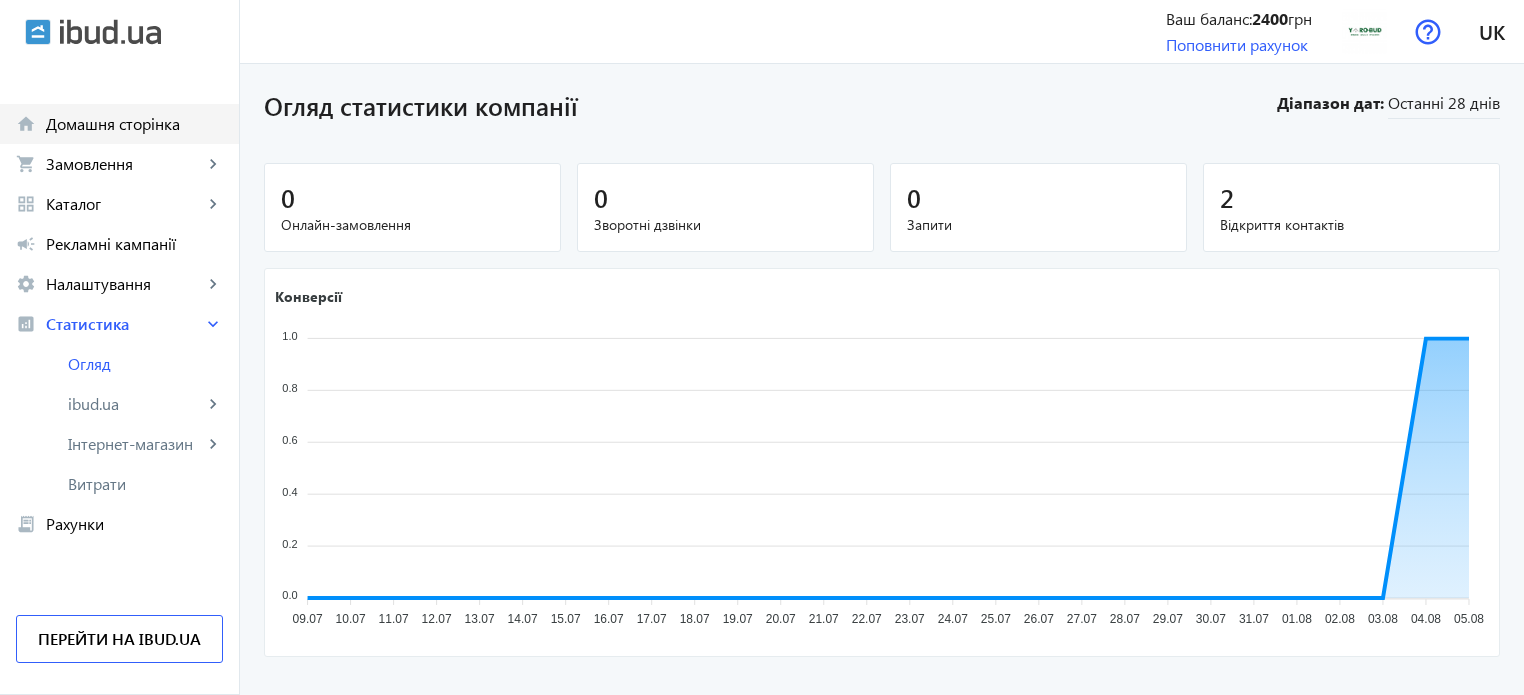click on "Домашня сторінка" at bounding box center [134, 124] 